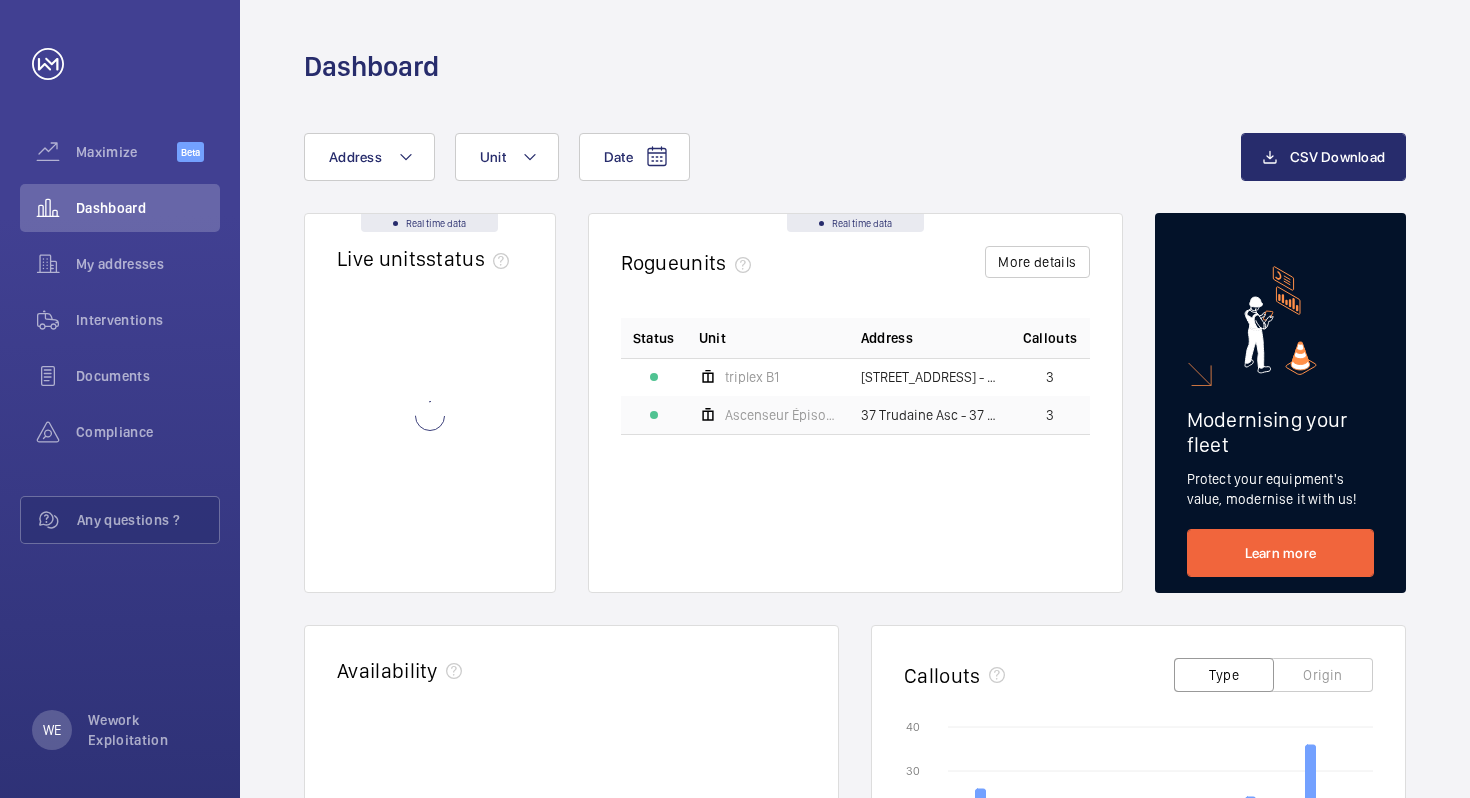 scroll, scrollTop: 0, scrollLeft: 0, axis: both 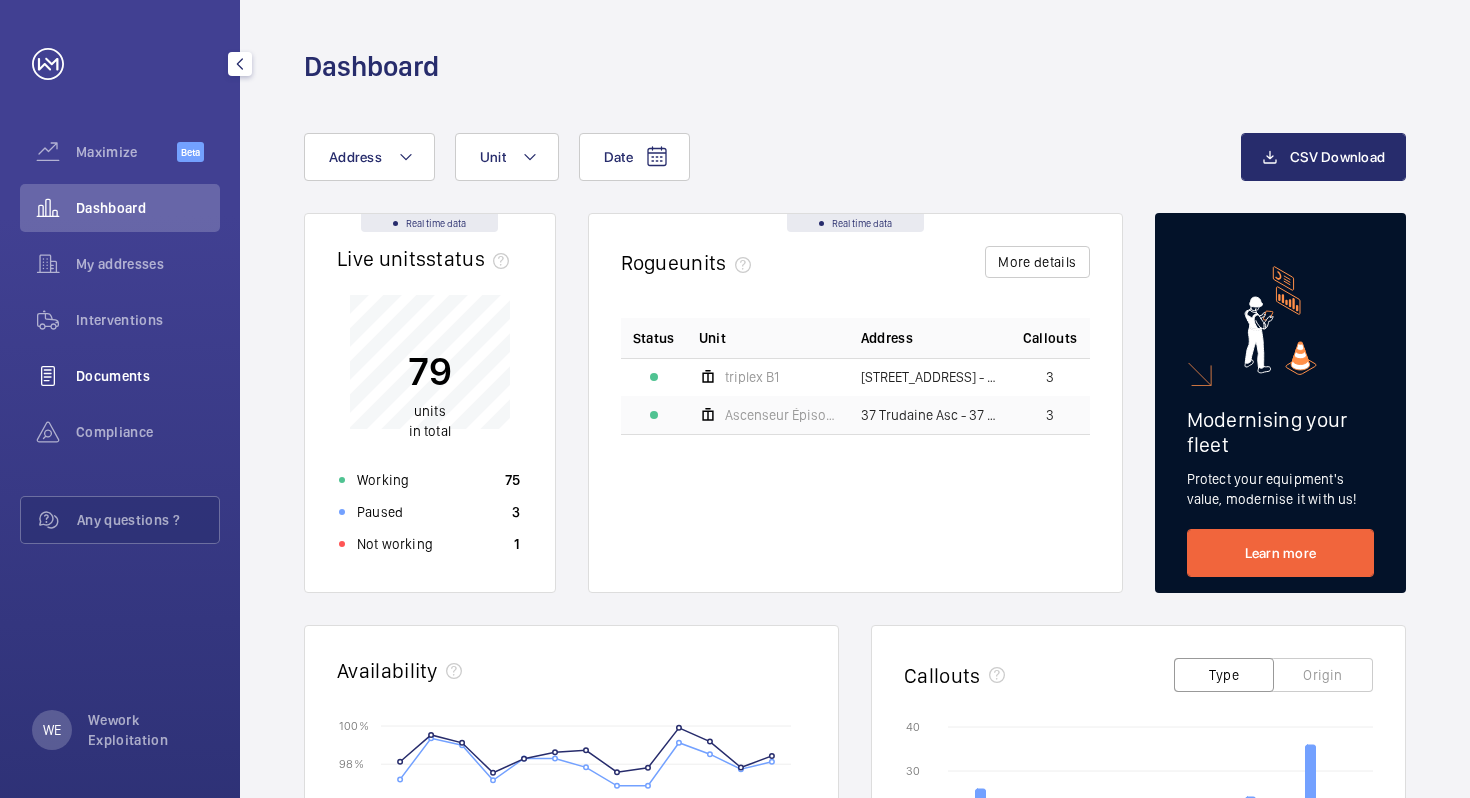 click on "Documents" 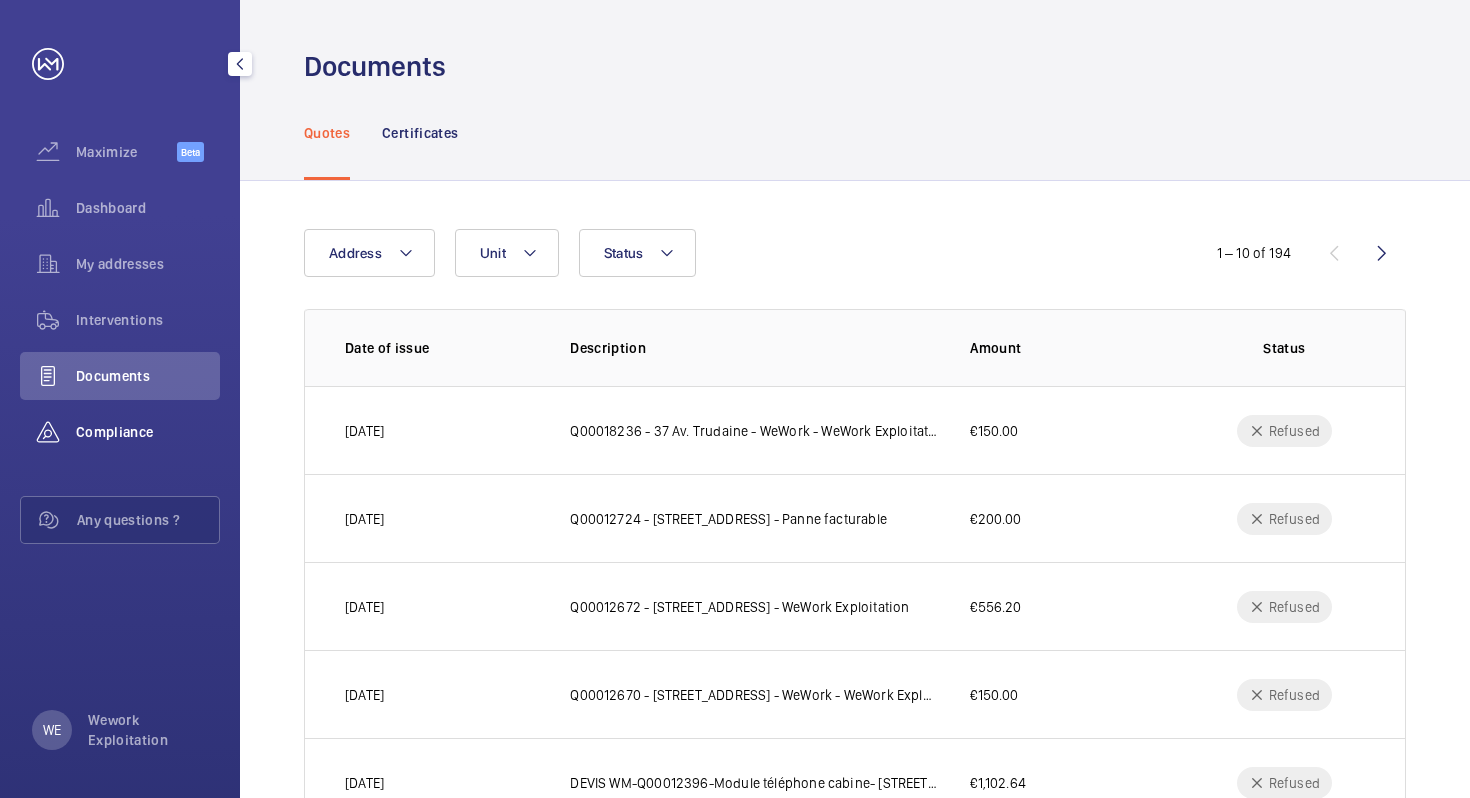 click on "Compliance" 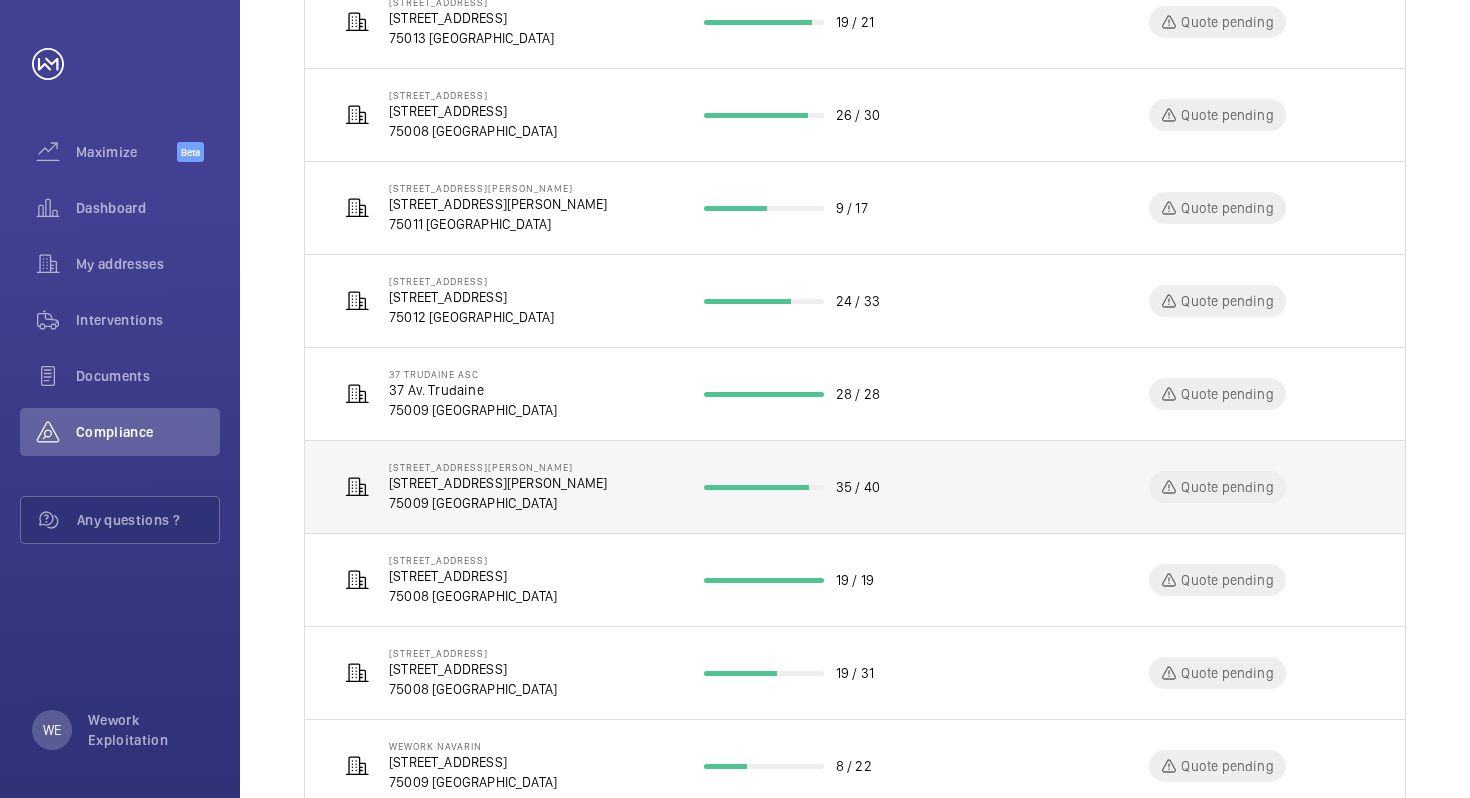 scroll, scrollTop: 523, scrollLeft: 0, axis: vertical 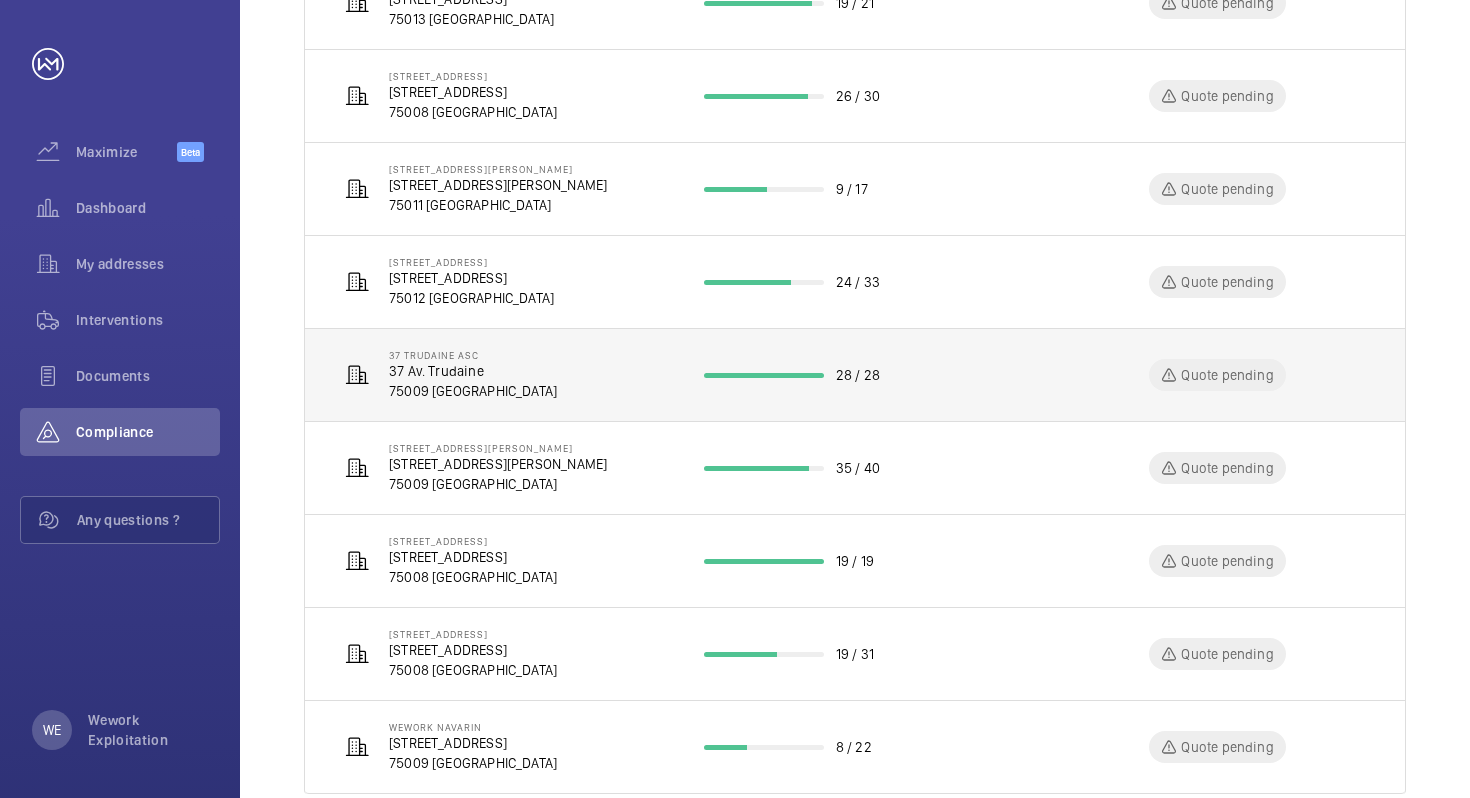 click on "[STREET_ADDRESS] [GEOGRAPHIC_DATA]" 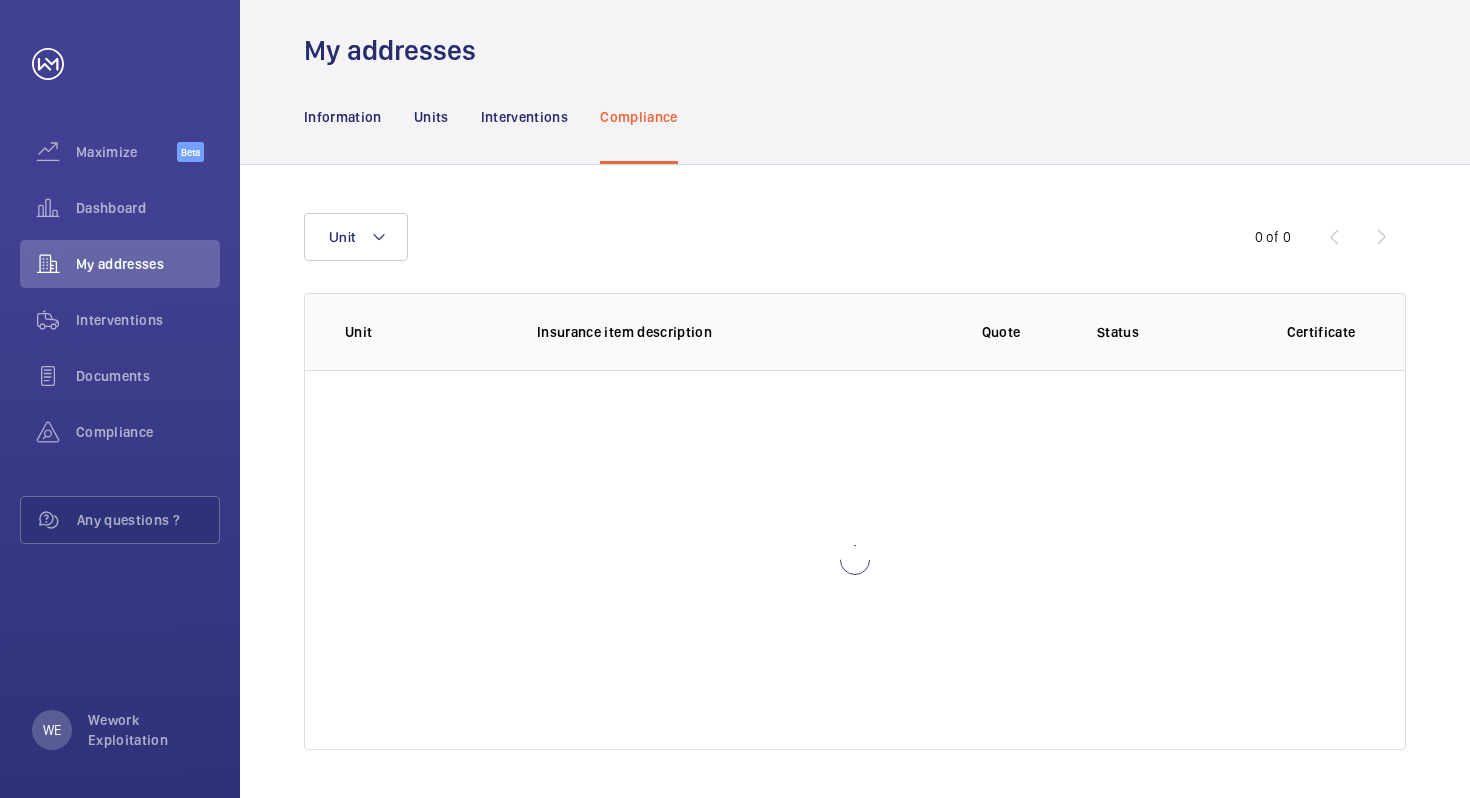 scroll, scrollTop: 16, scrollLeft: 0, axis: vertical 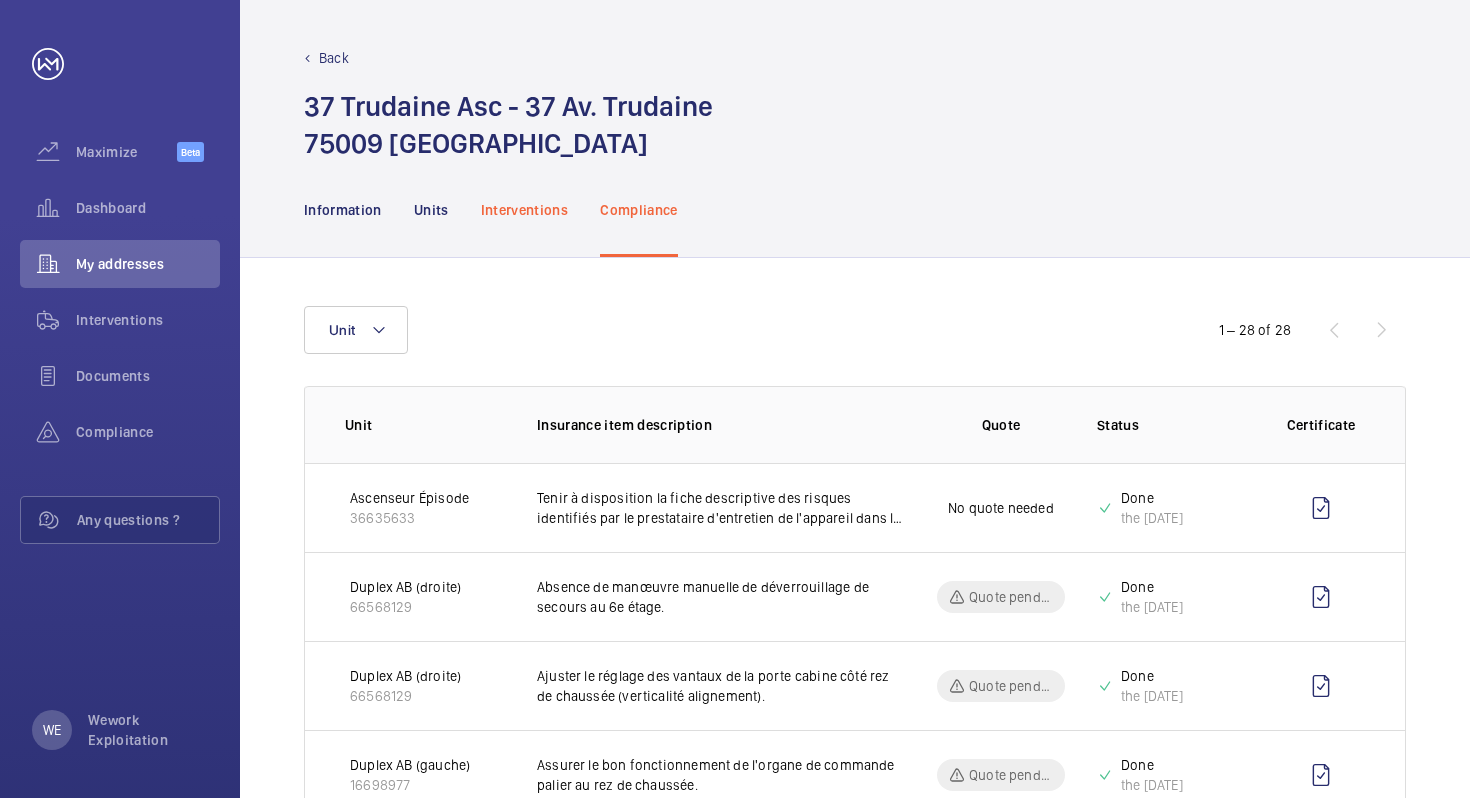 click on "Interventions" 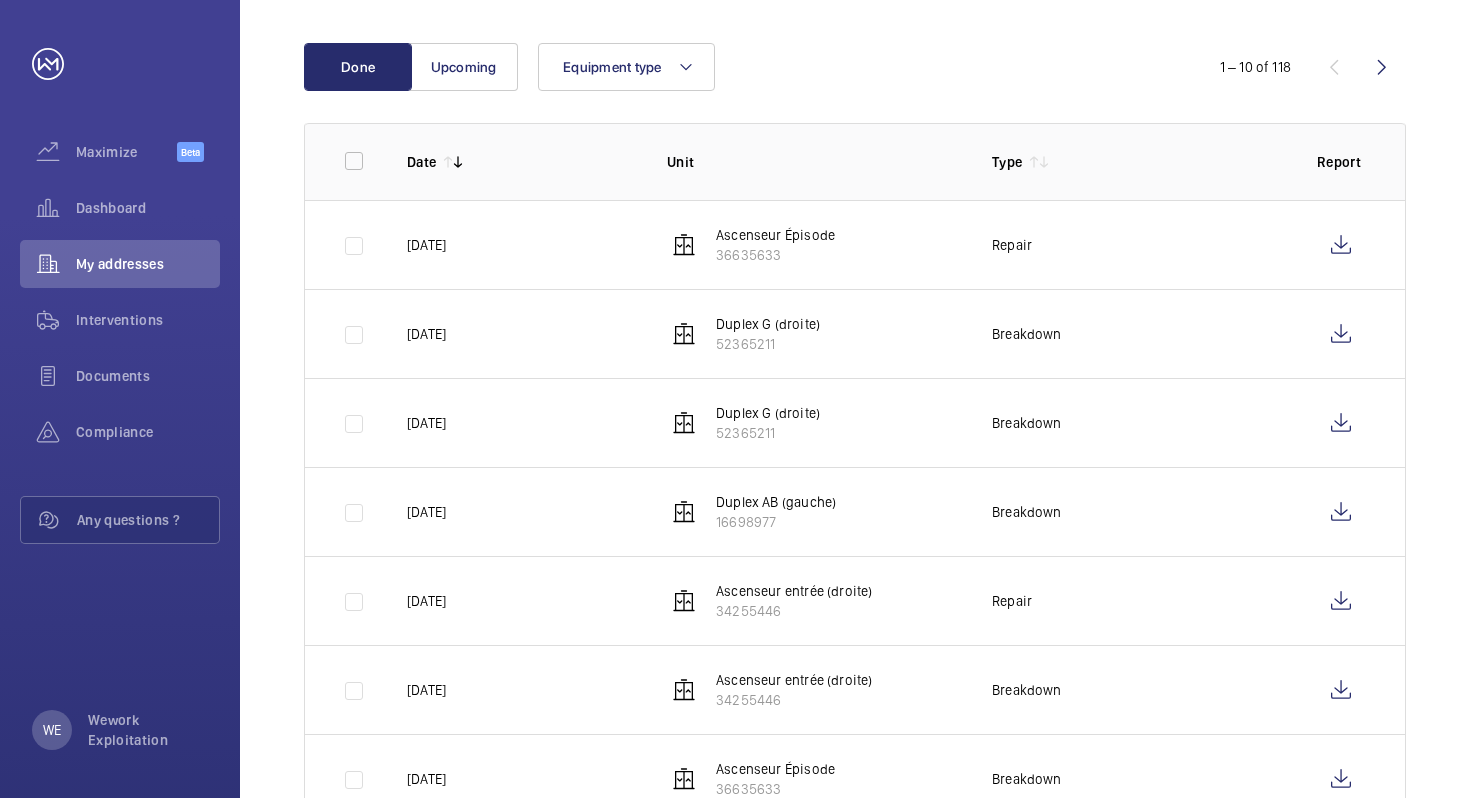 scroll, scrollTop: 0, scrollLeft: 0, axis: both 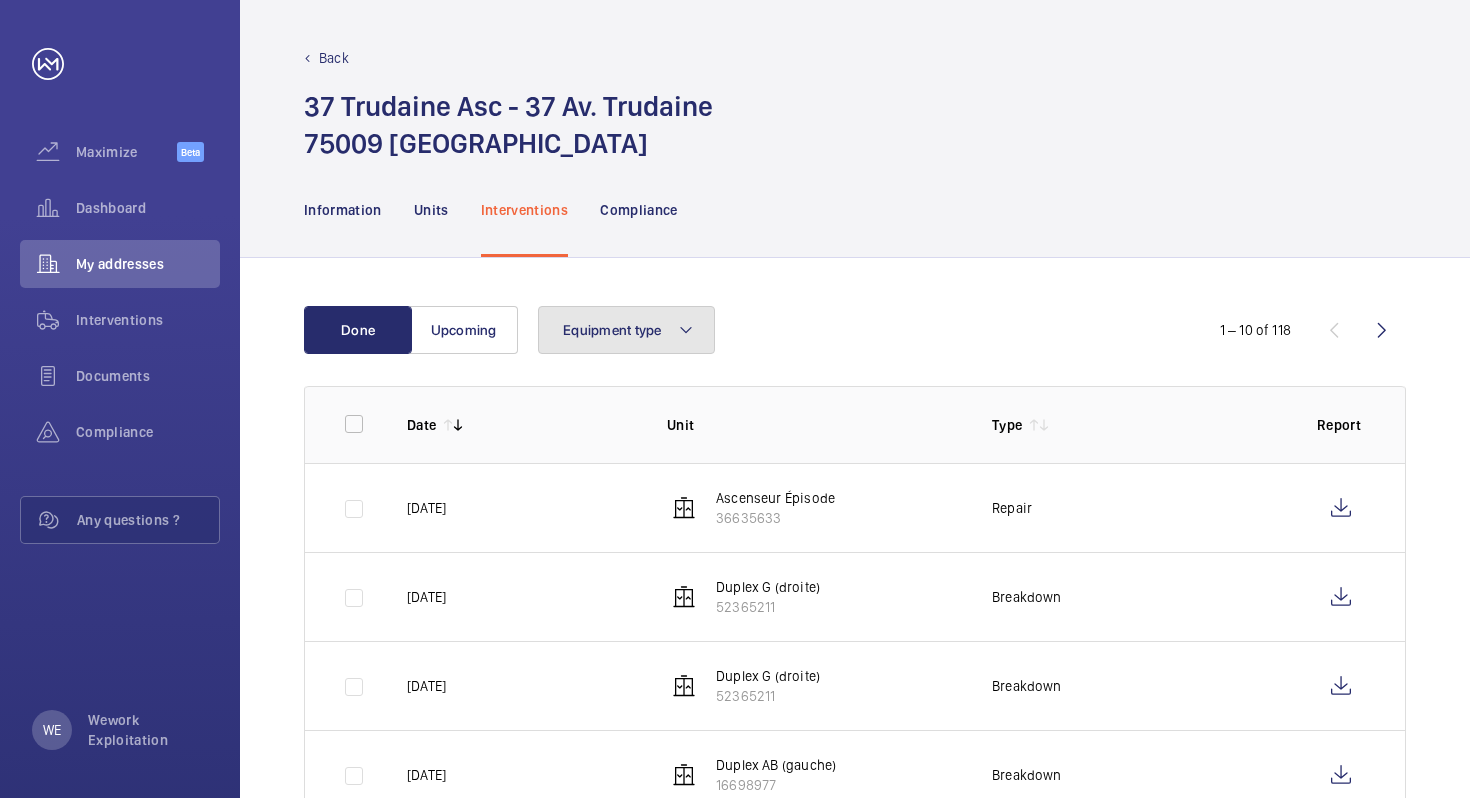 click 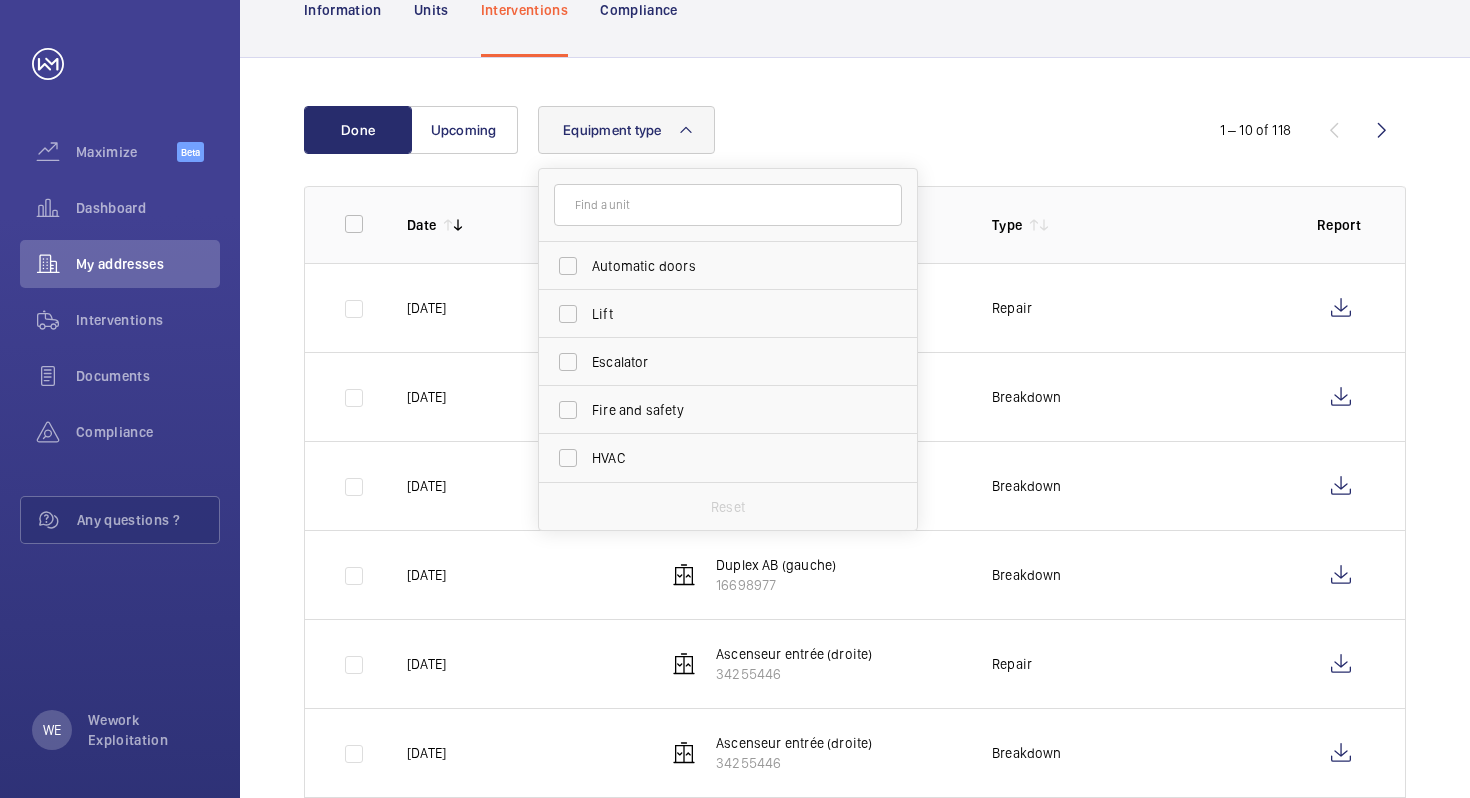 scroll, scrollTop: 0, scrollLeft: 0, axis: both 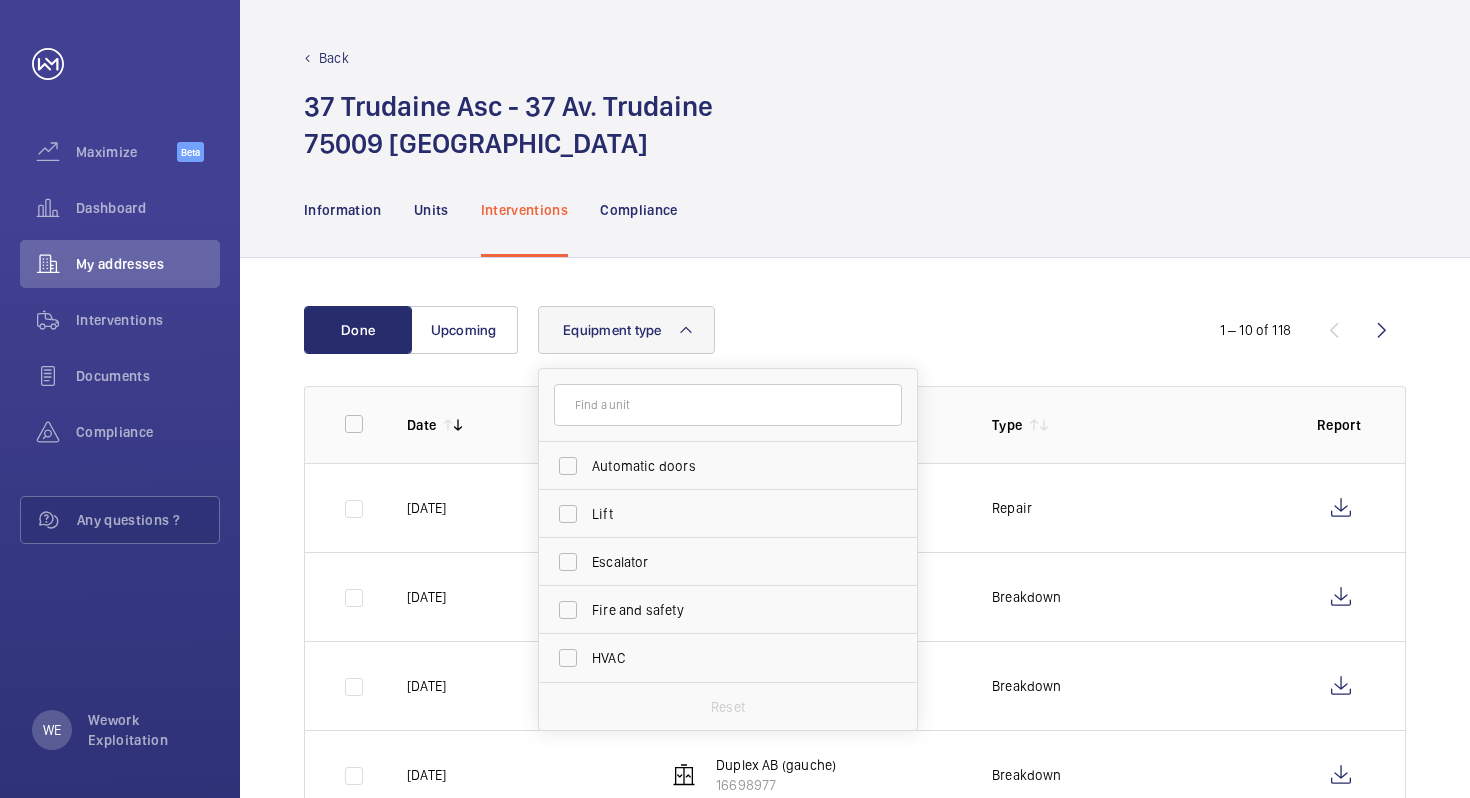 click on "Information Units Interventions Compliance" 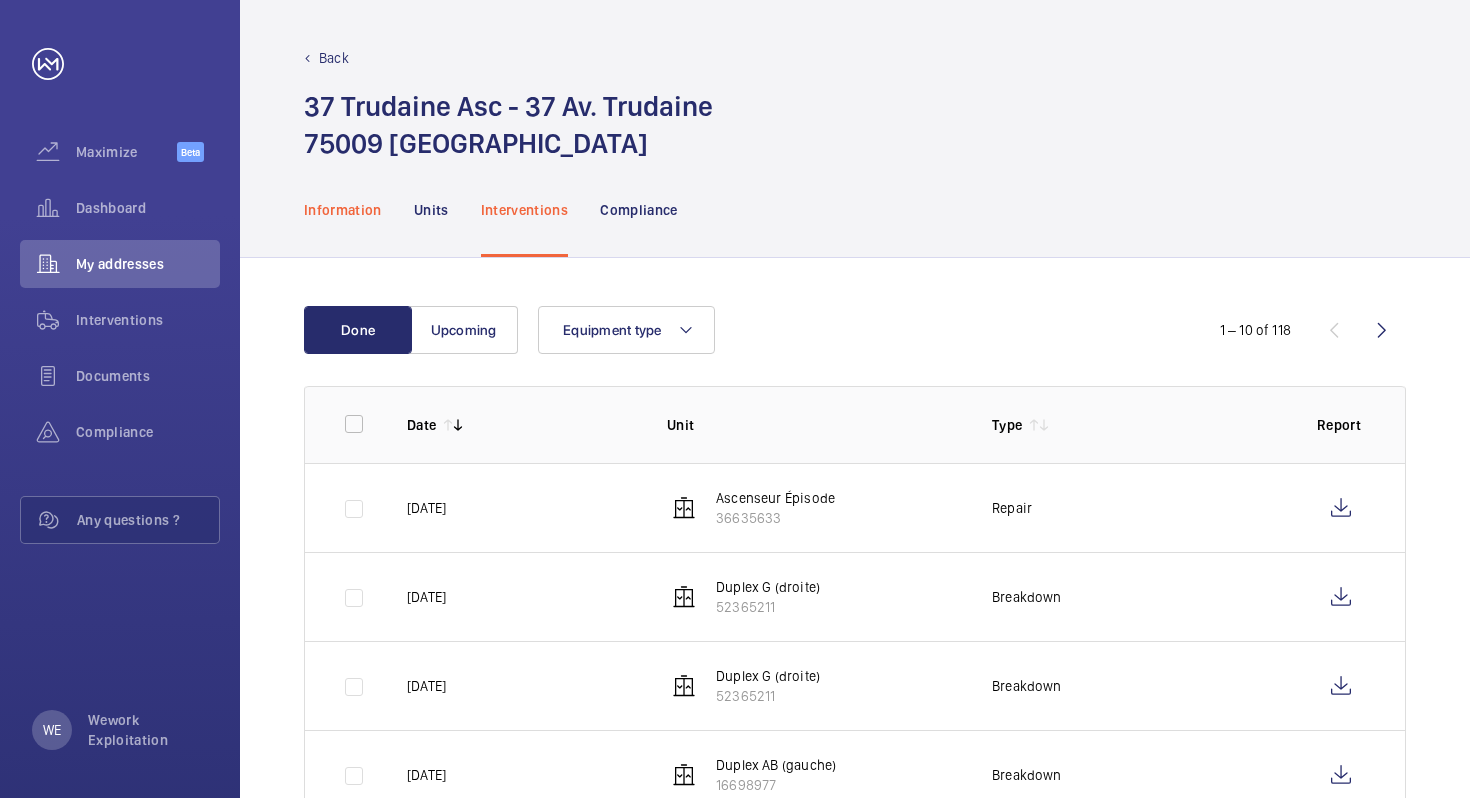 click on "Information" 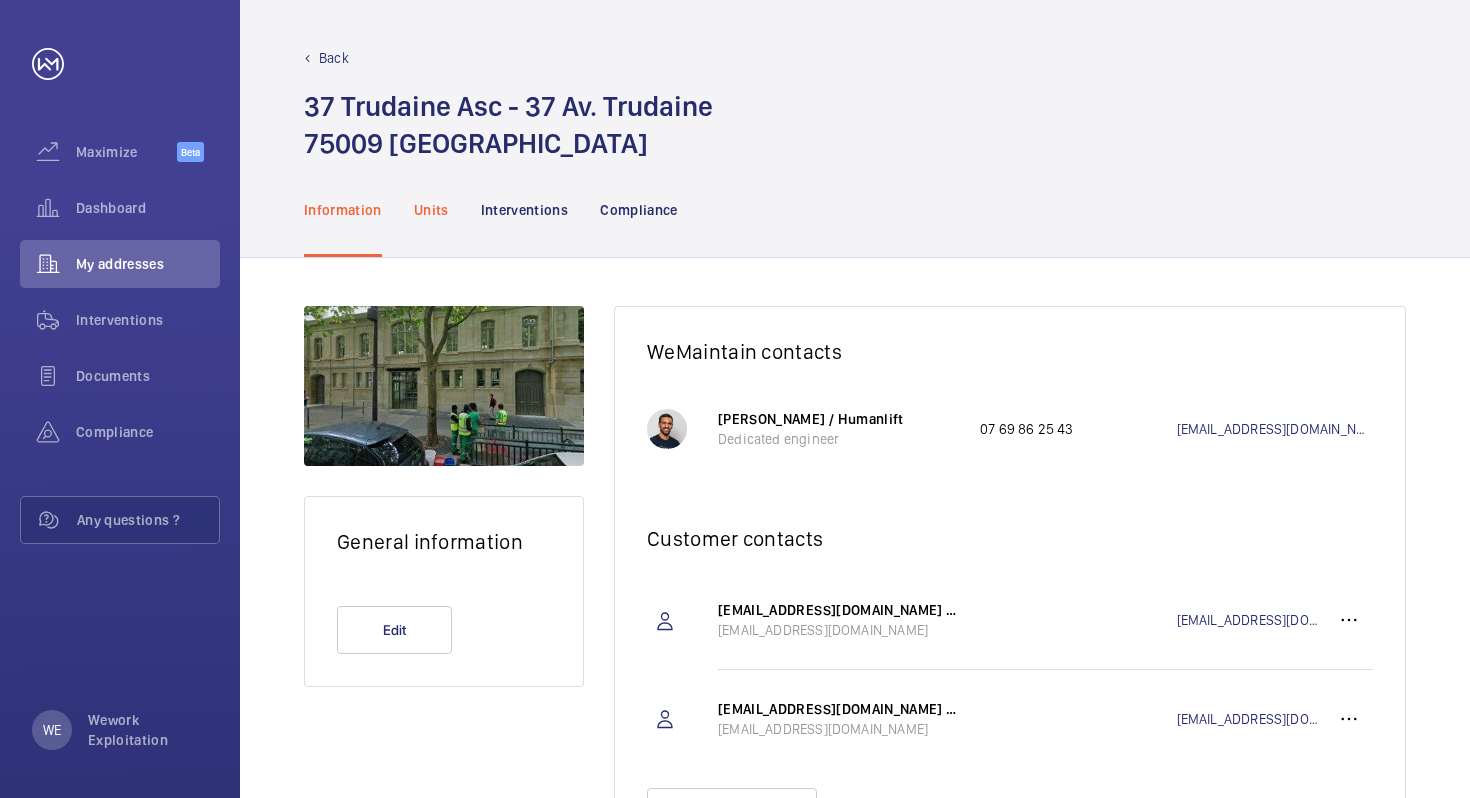 click on "Units" 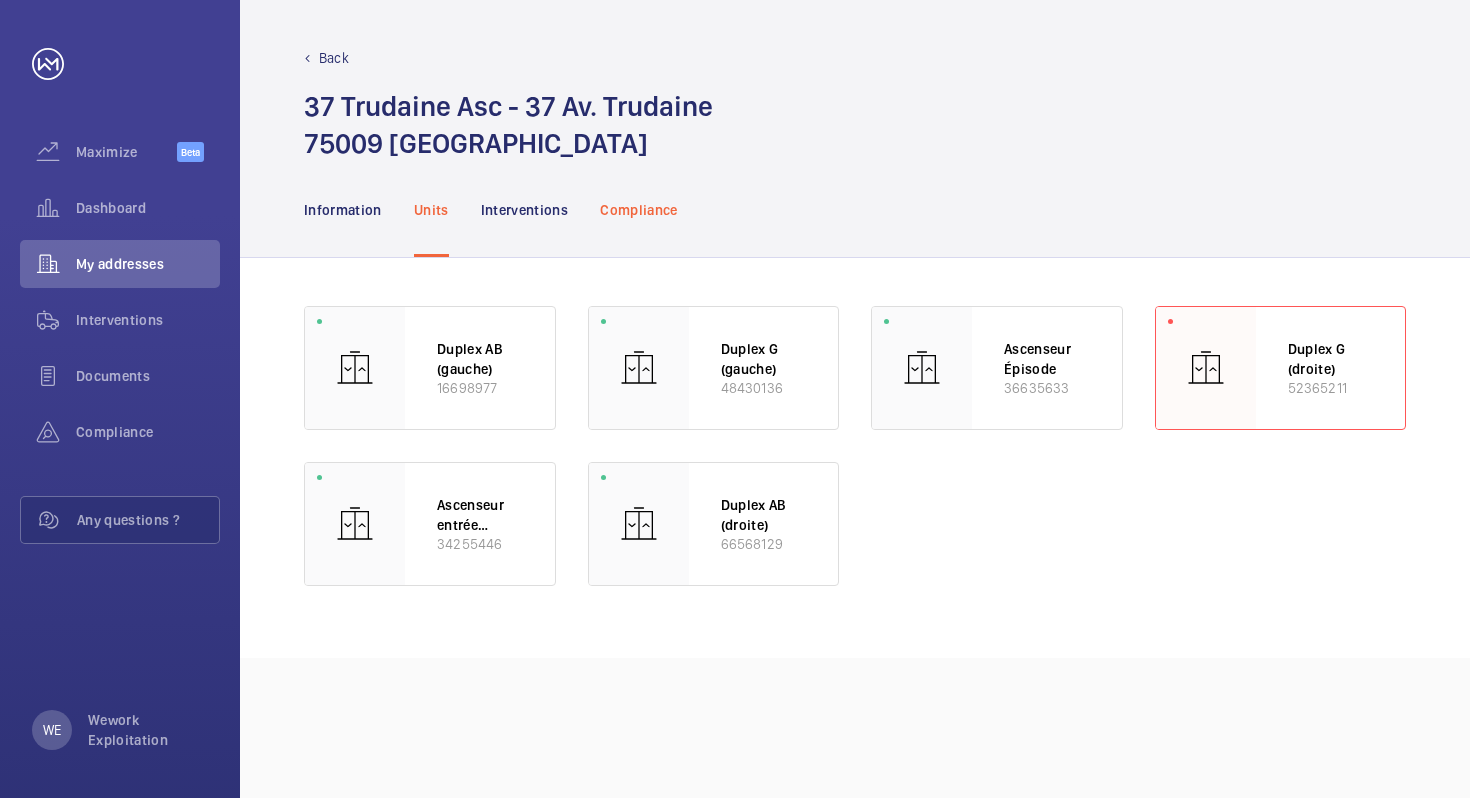 click on "Compliance" 